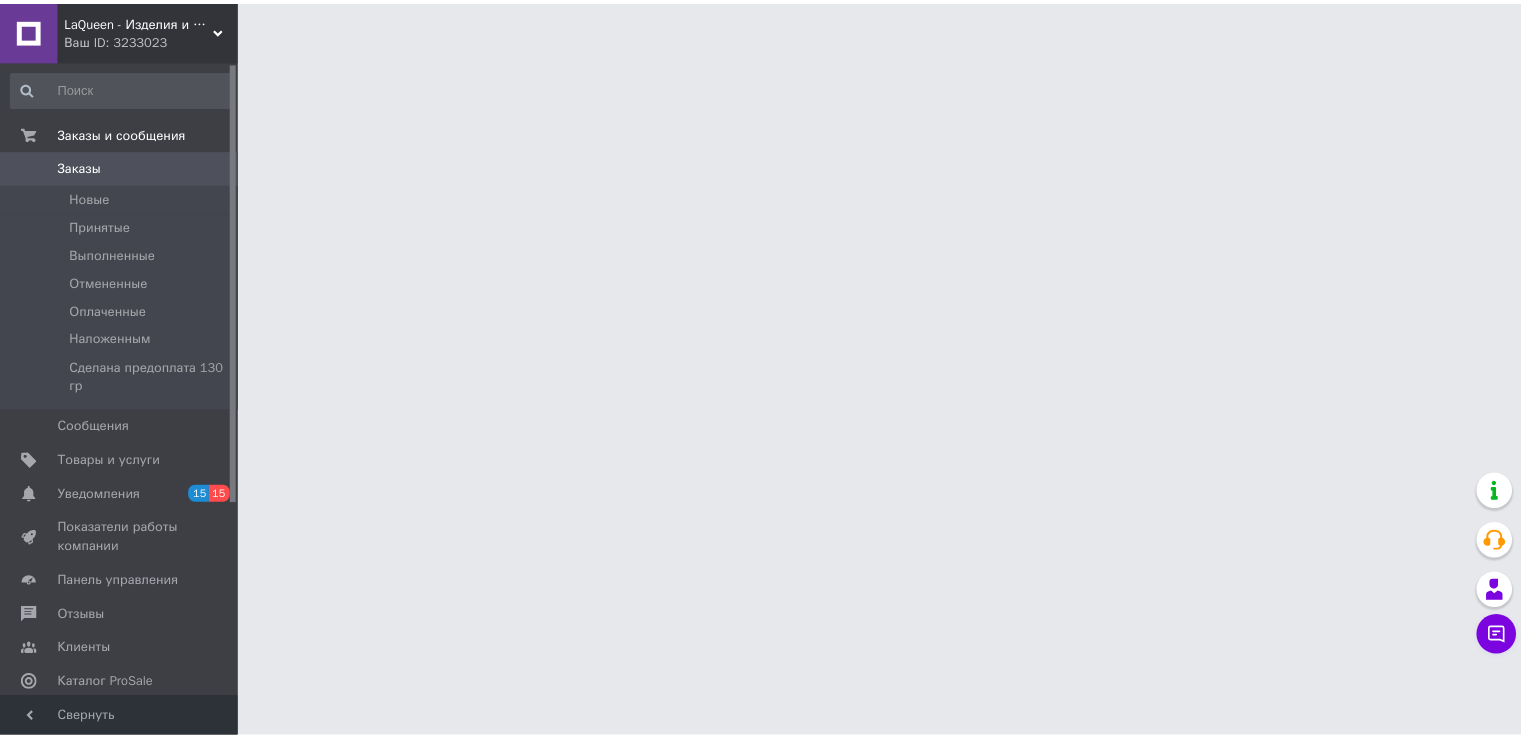 scroll, scrollTop: 0, scrollLeft: 0, axis: both 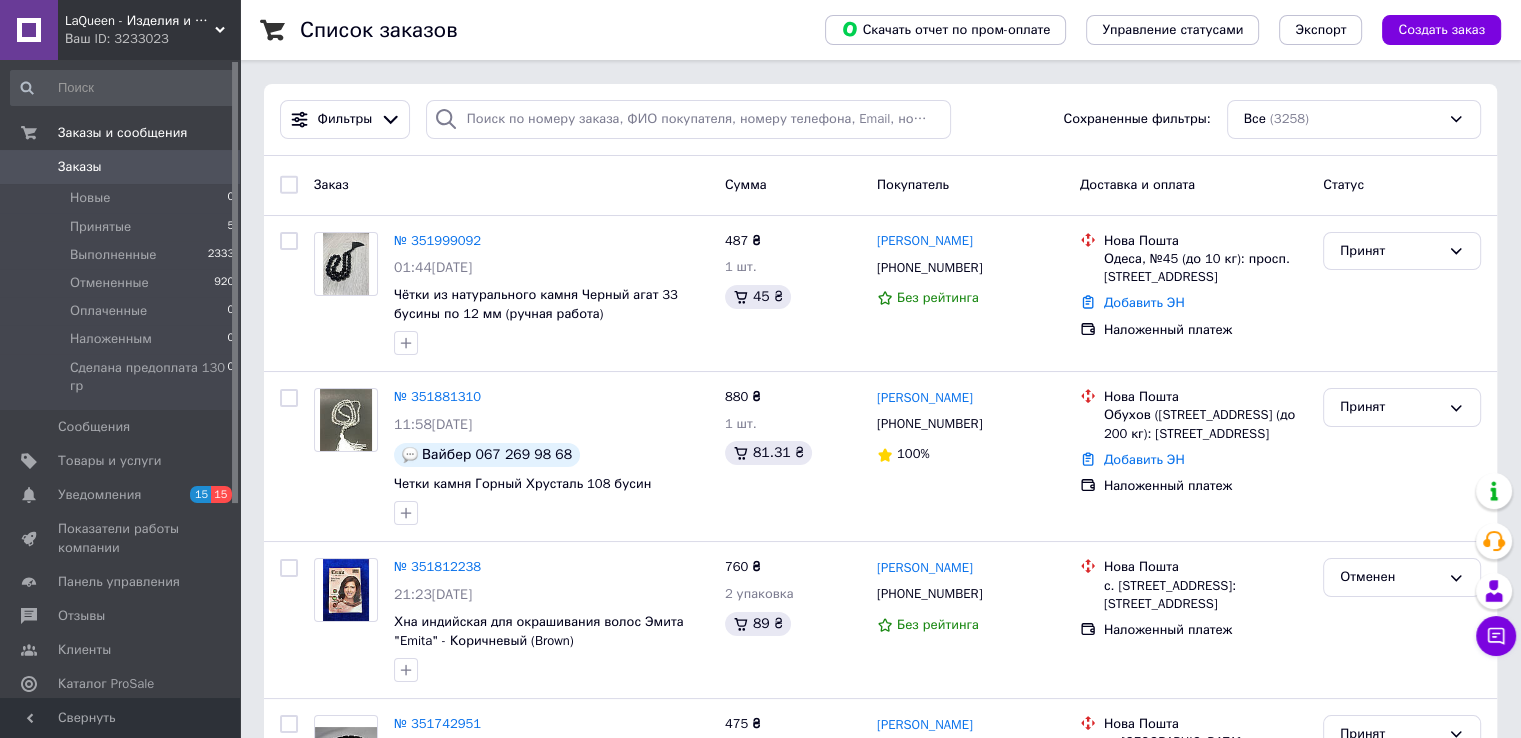 click on "№ 351999092" at bounding box center [437, 240] 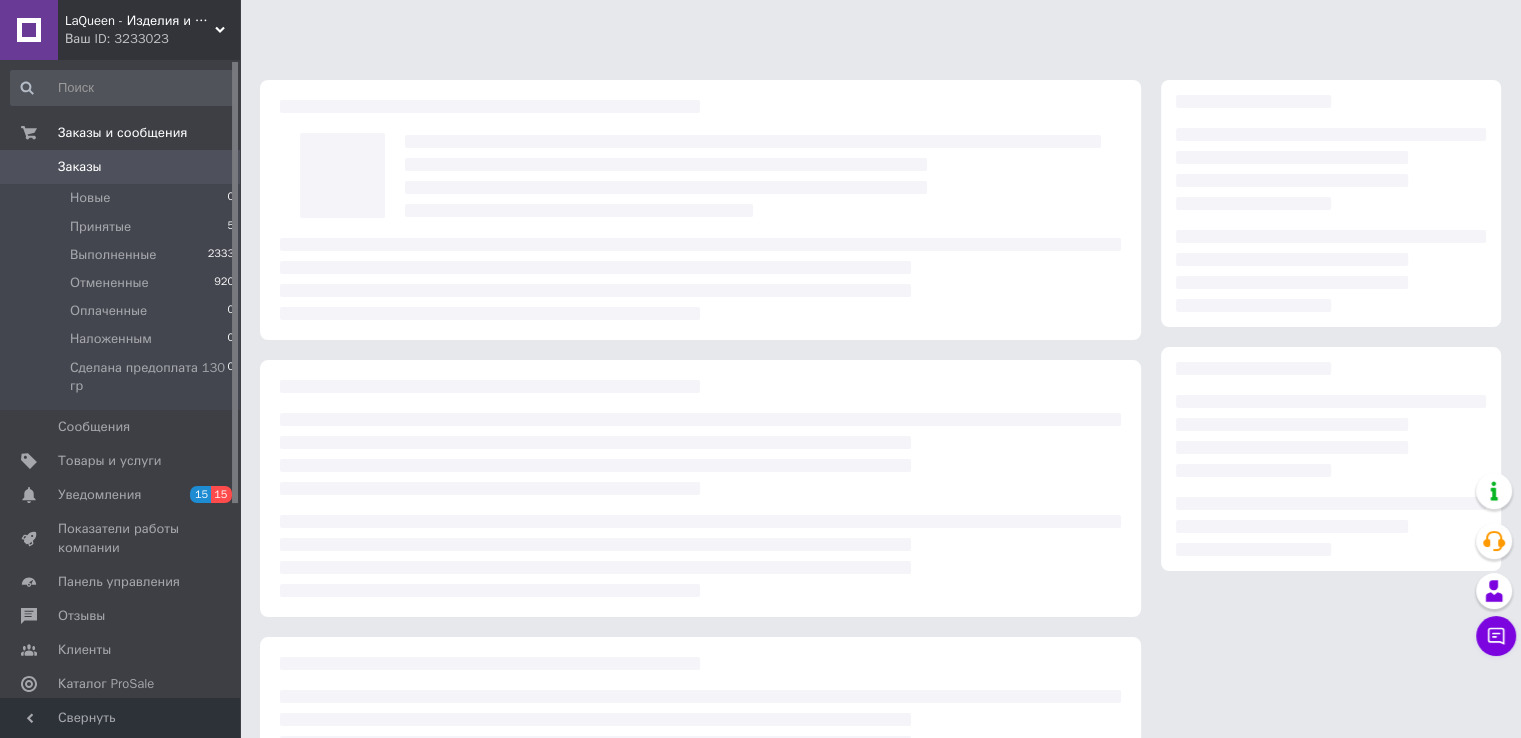 click at bounding box center [700, 210] 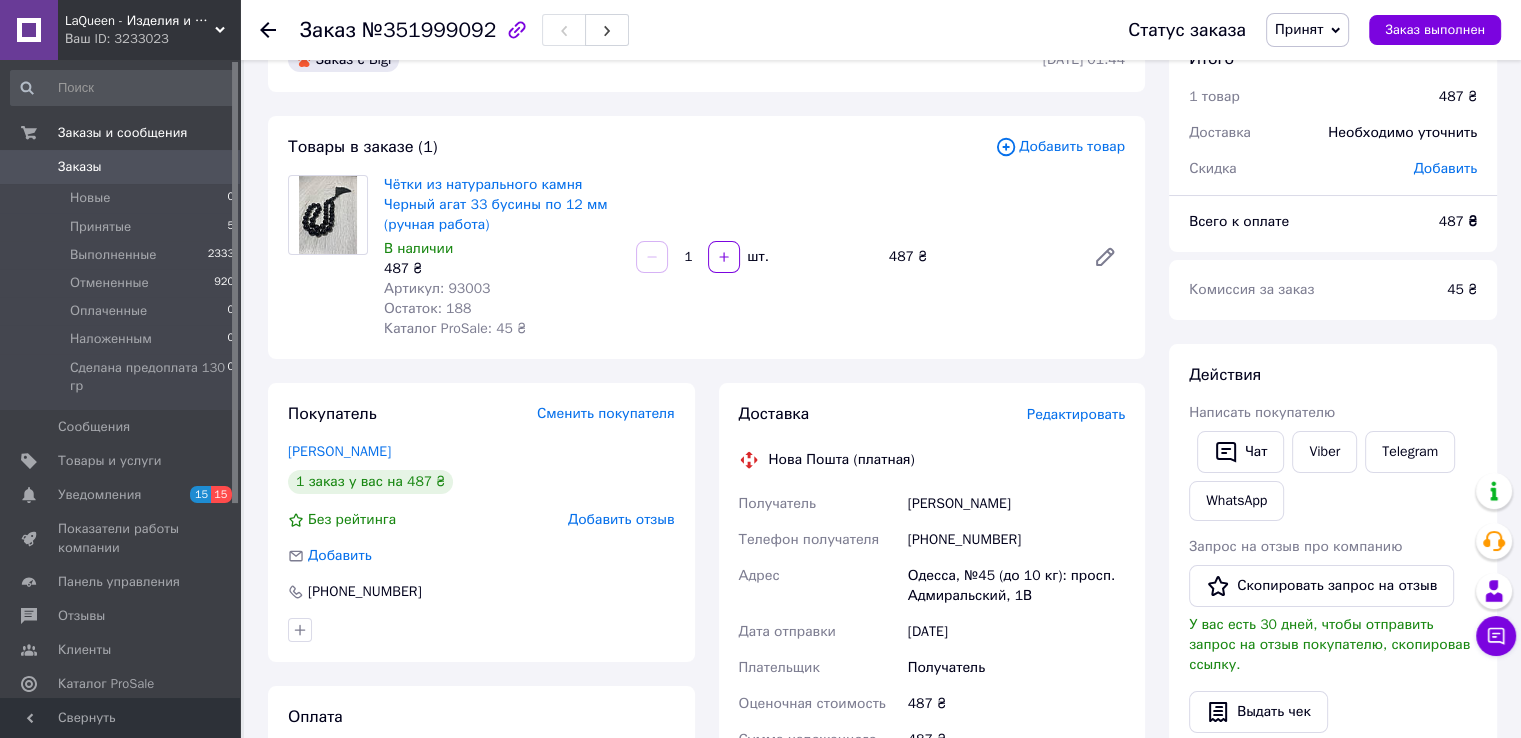 scroll, scrollTop: 0, scrollLeft: 0, axis: both 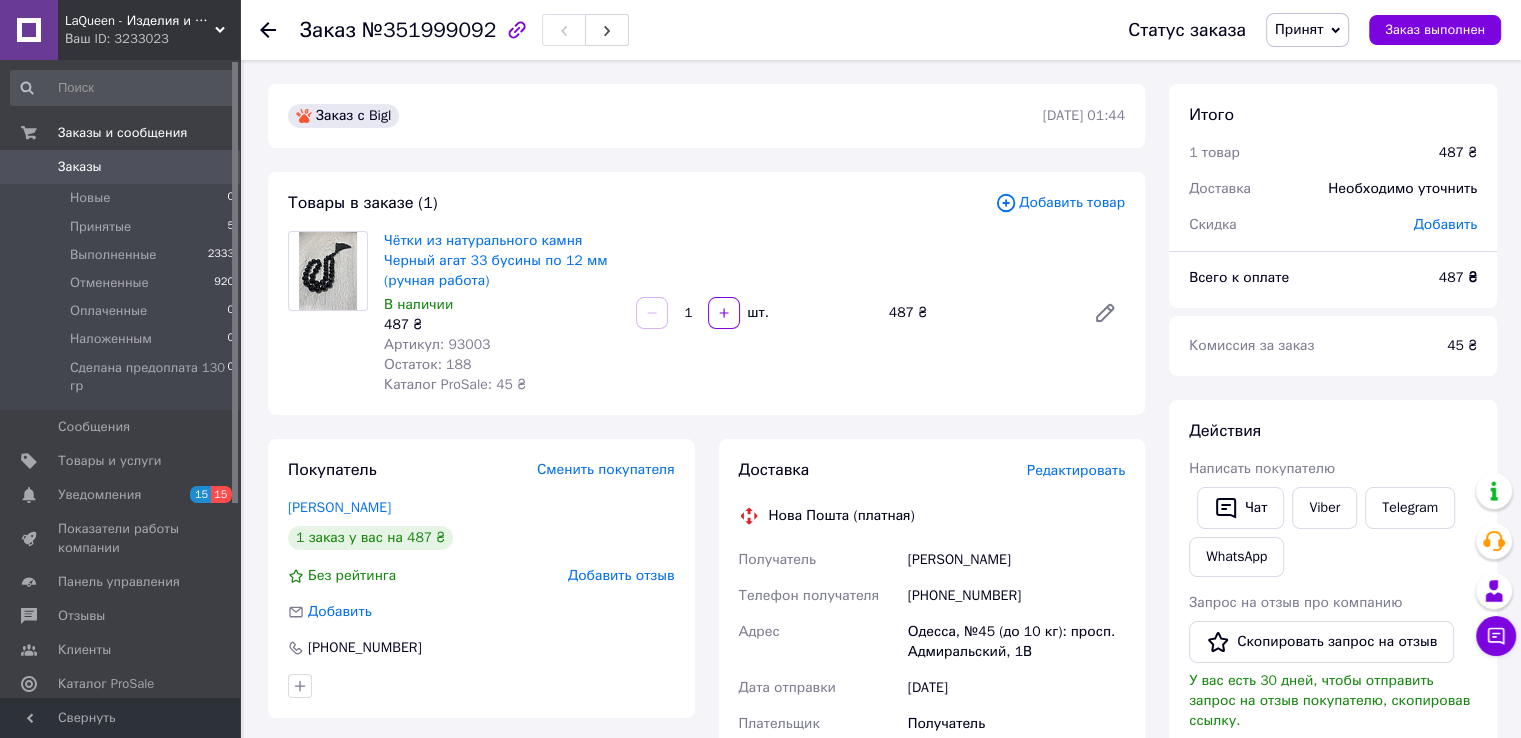 click 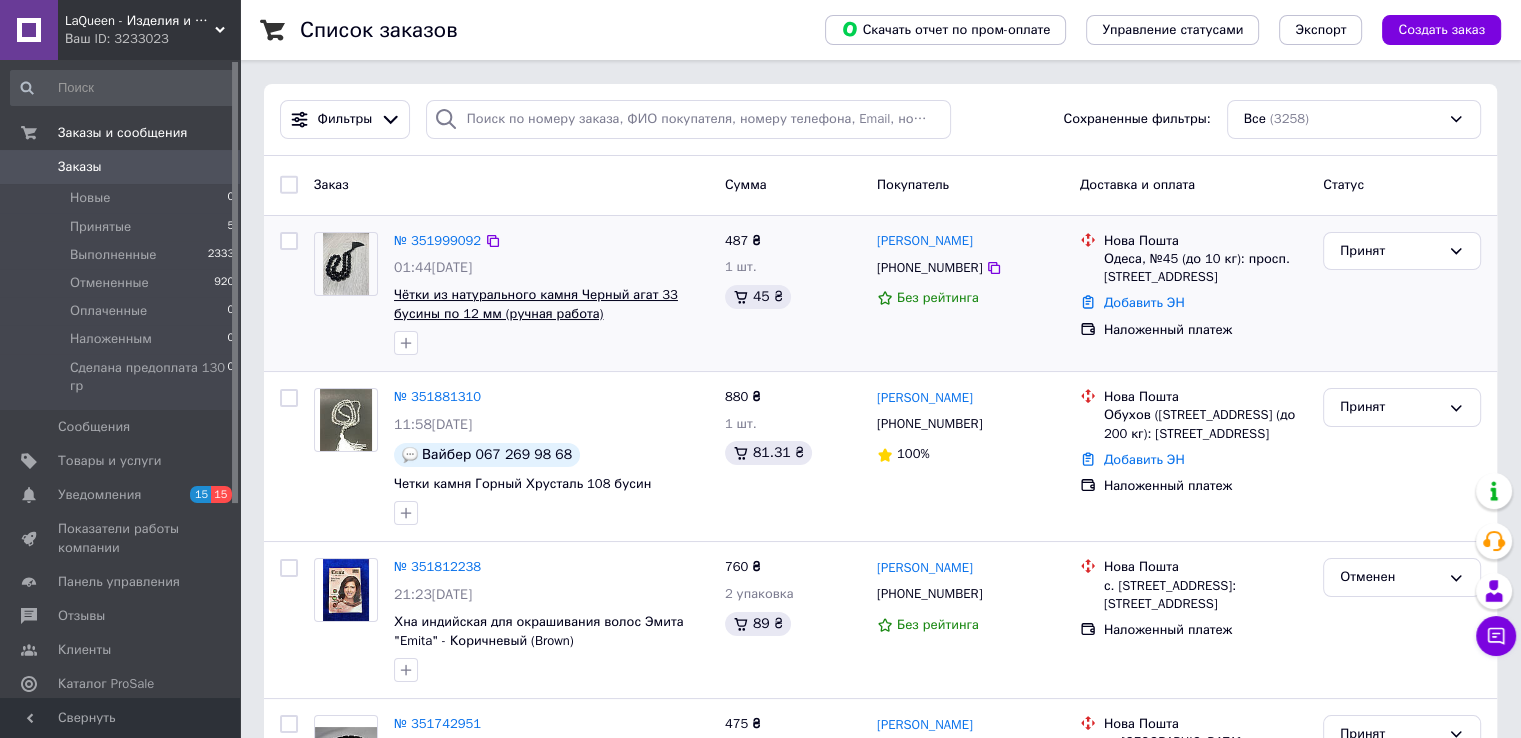 scroll, scrollTop: 200, scrollLeft: 0, axis: vertical 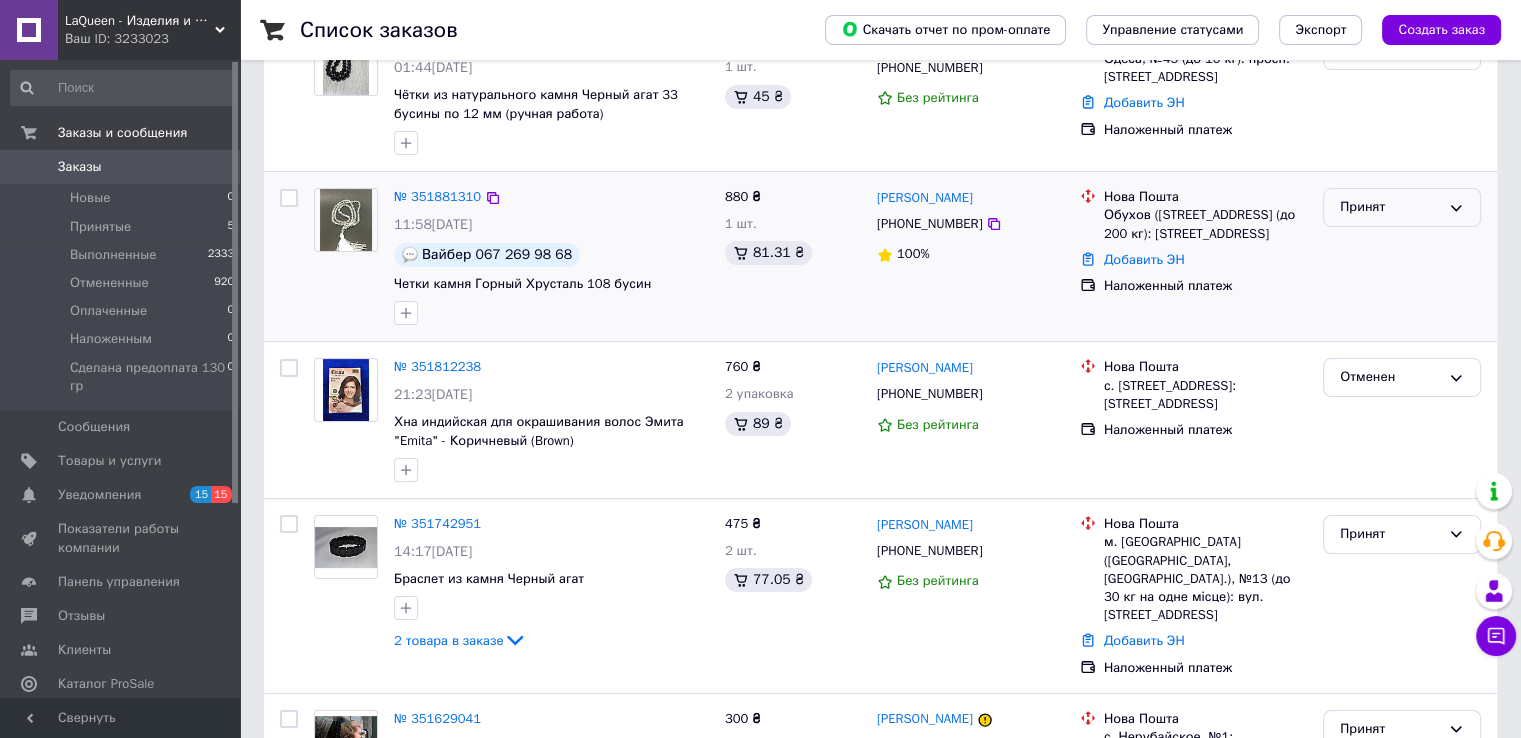 click 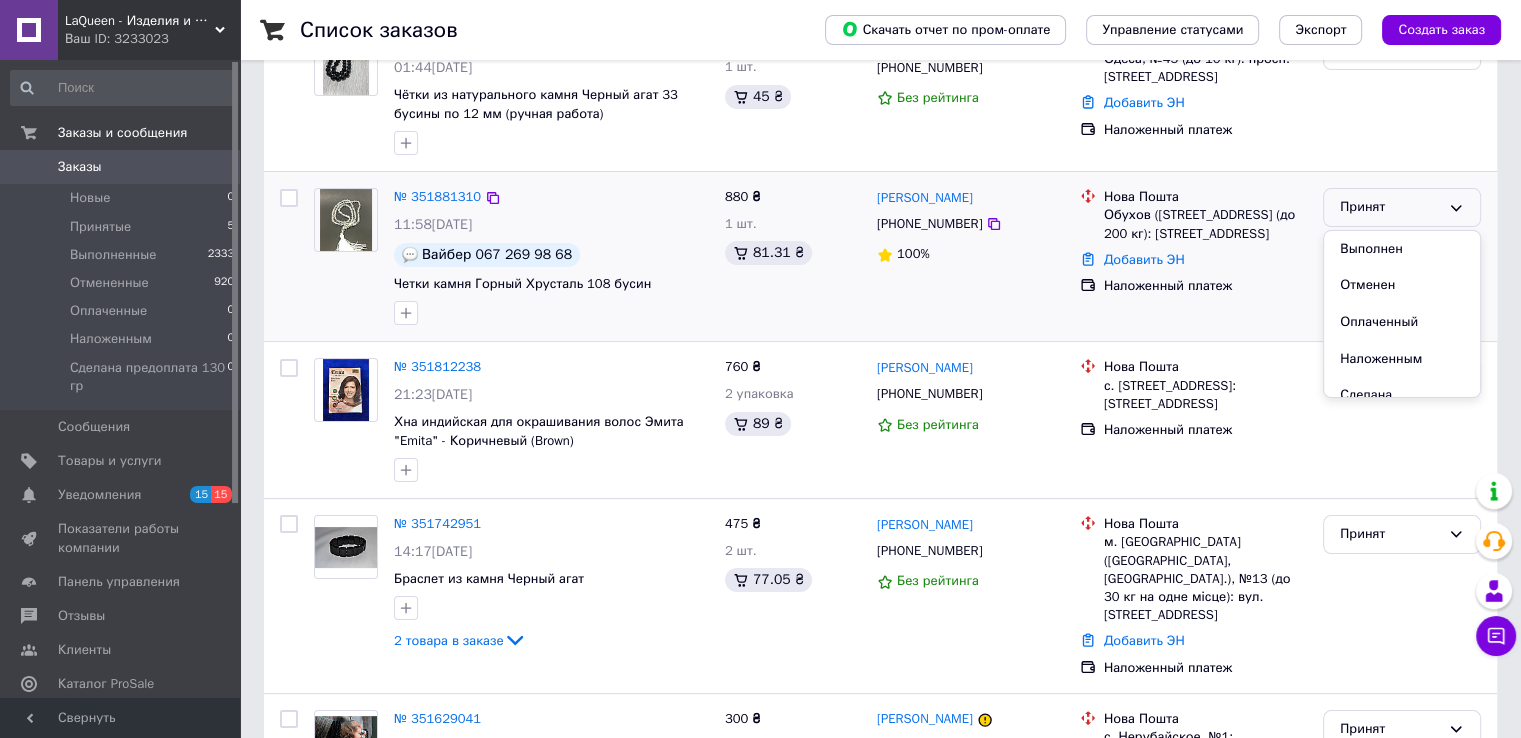scroll, scrollTop: 300, scrollLeft: 0, axis: vertical 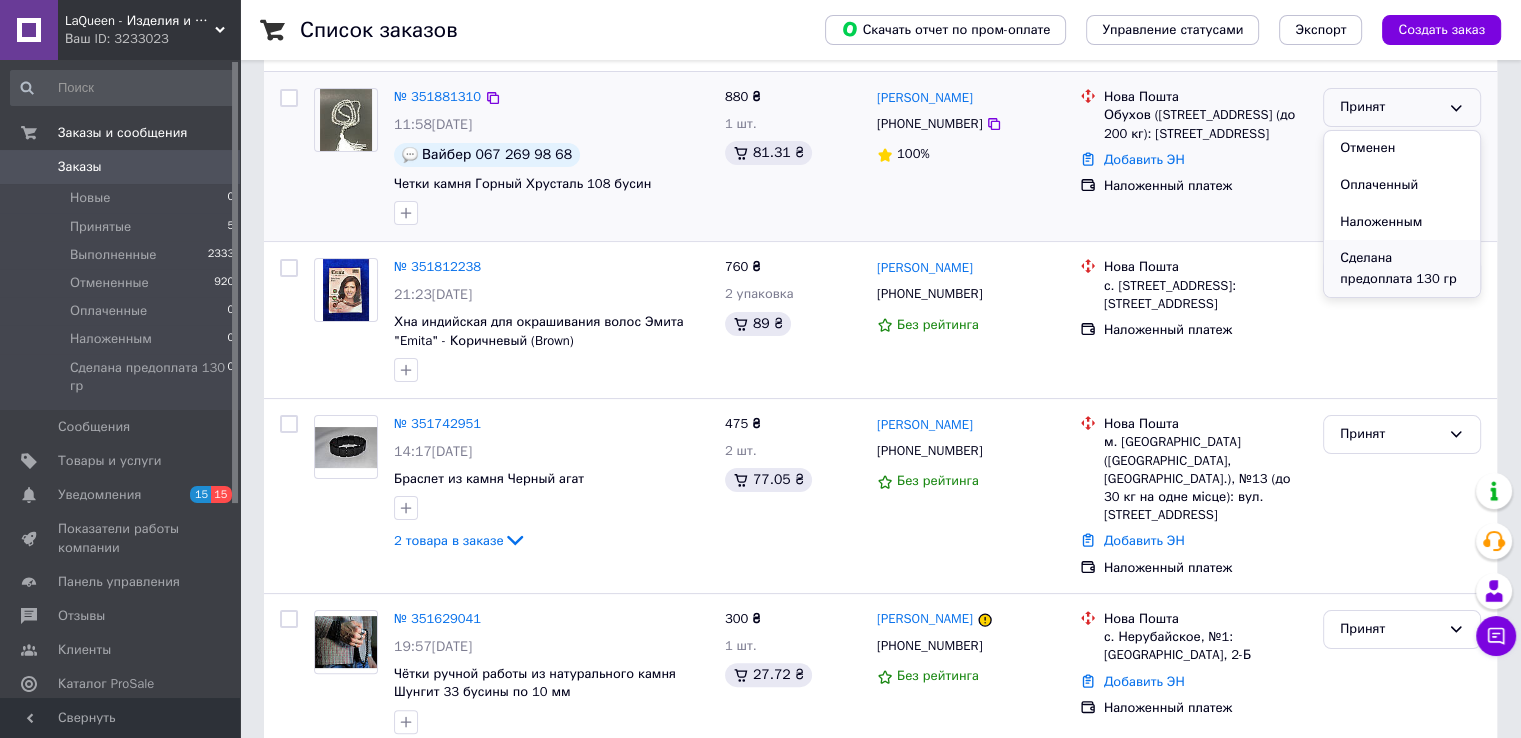 click on "Сделана предоплата 130 гр" at bounding box center [1402, 268] 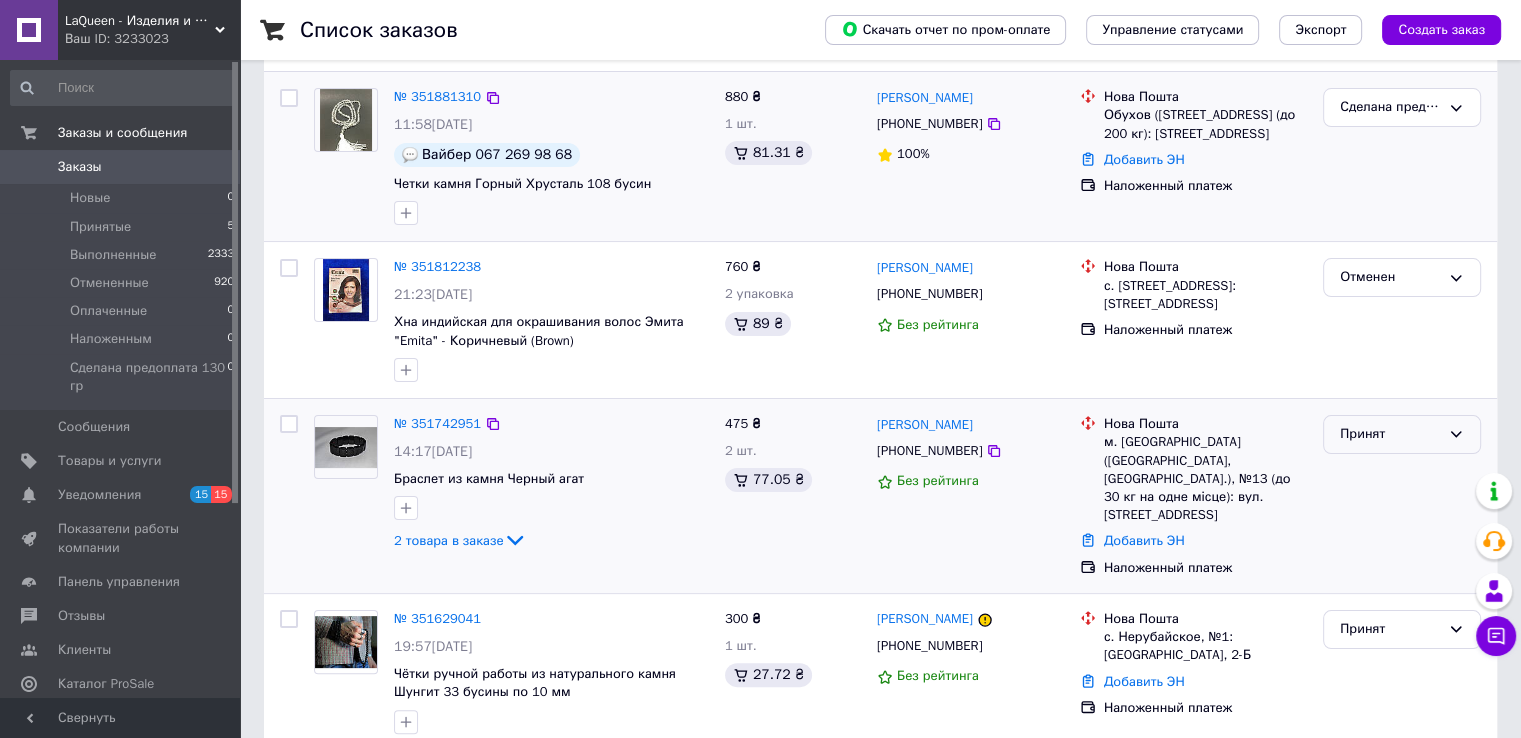 click on "Принят" at bounding box center (1402, 434) 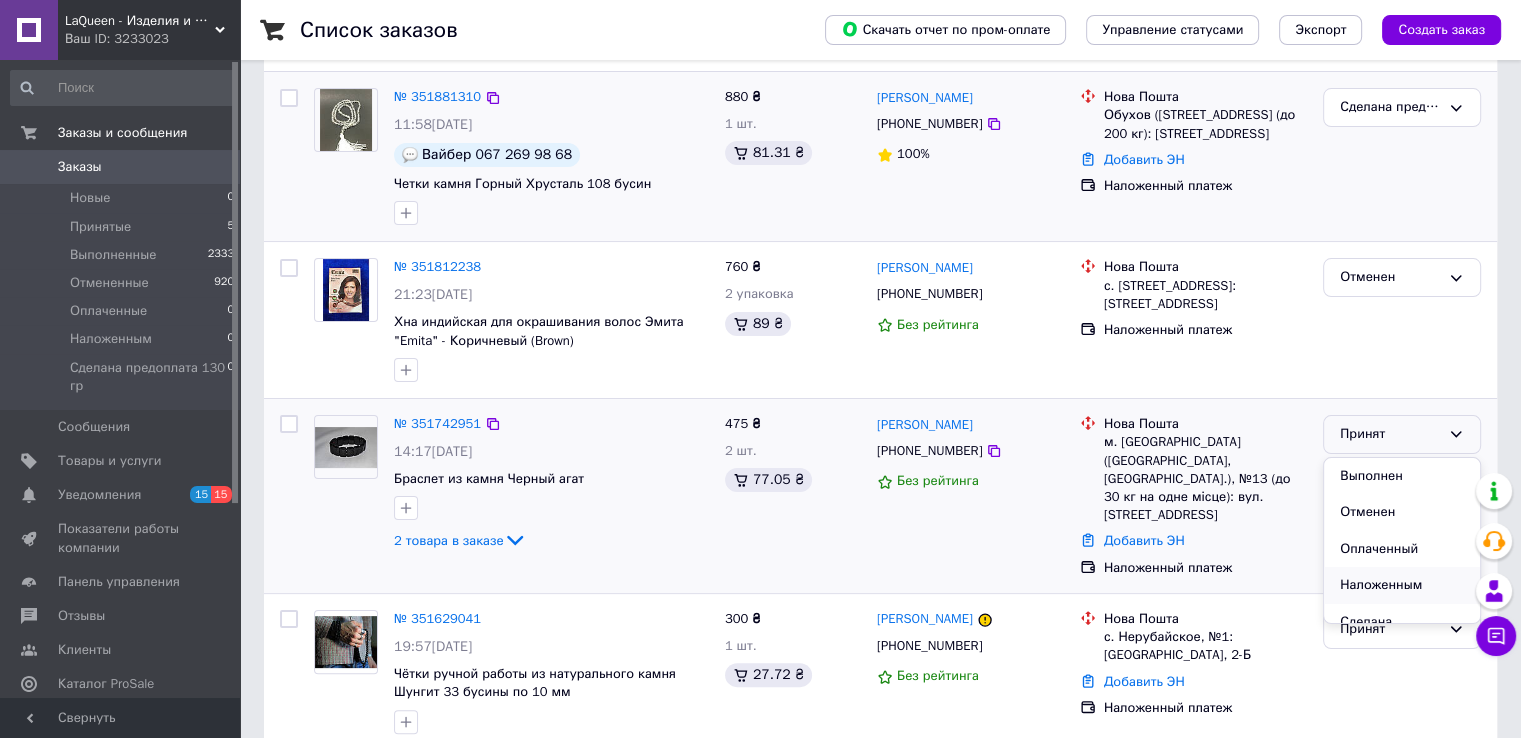 scroll, scrollTop: 37, scrollLeft: 0, axis: vertical 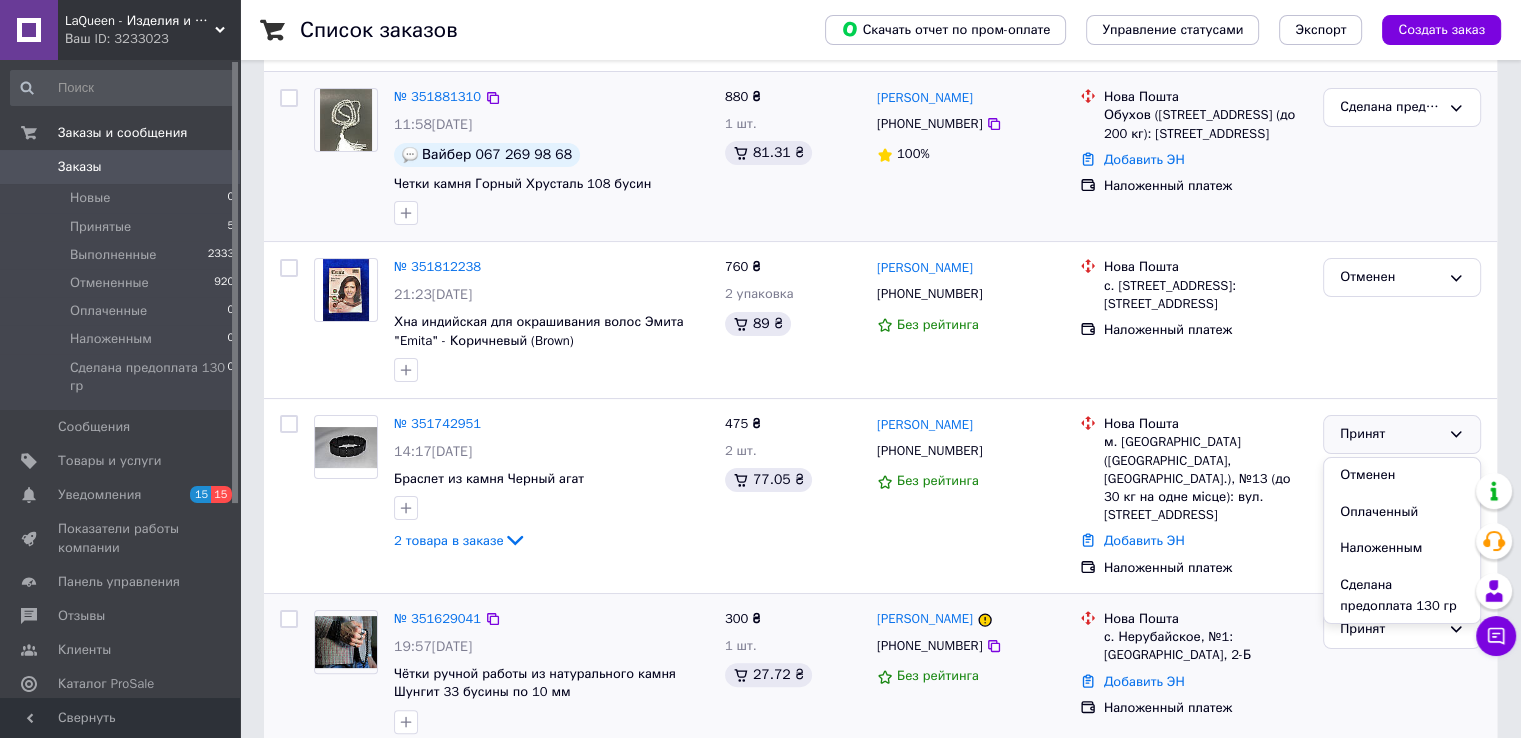 drag, startPoint x: 1362, startPoint y: 590, endPoint x: 1214, endPoint y: 591, distance: 148.00337 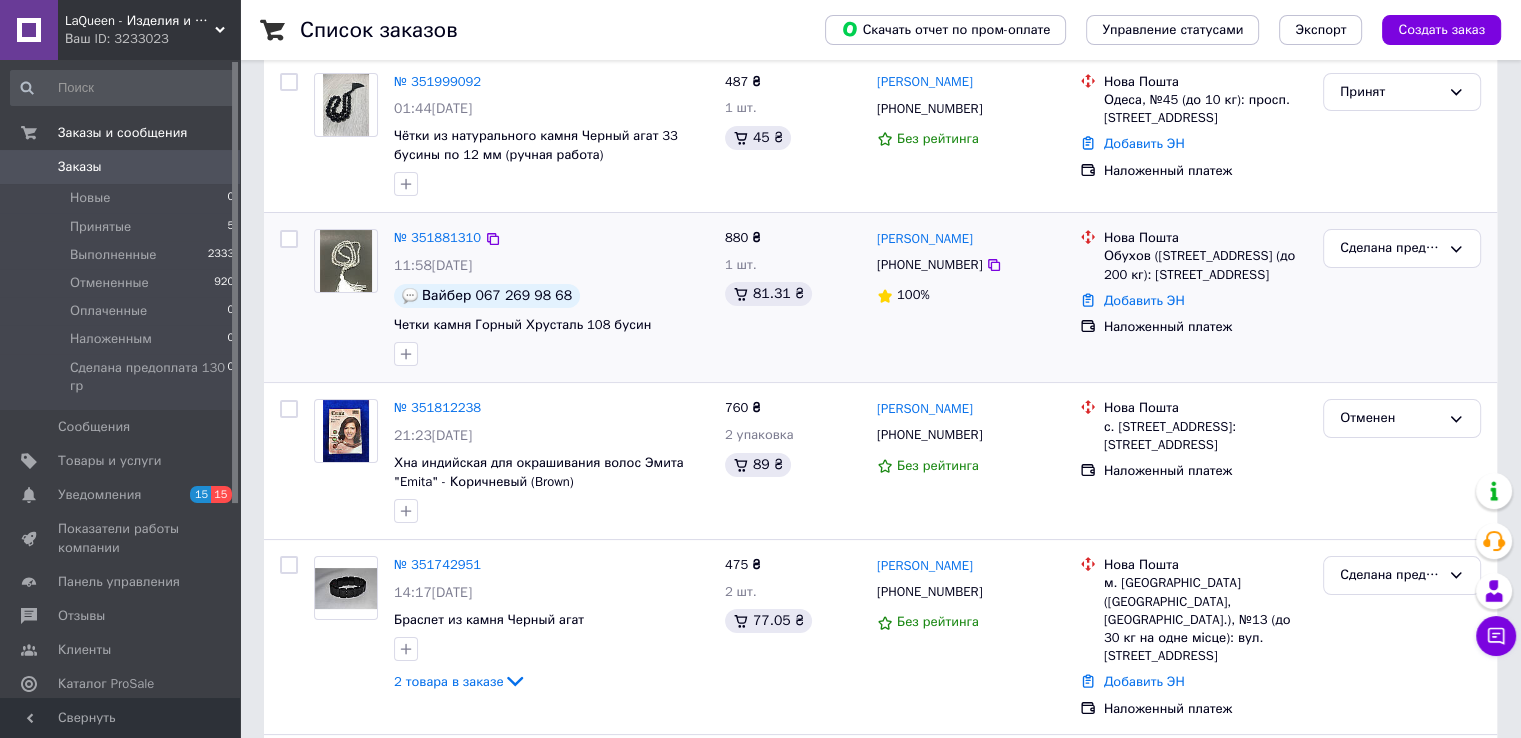 scroll, scrollTop: 0, scrollLeft: 0, axis: both 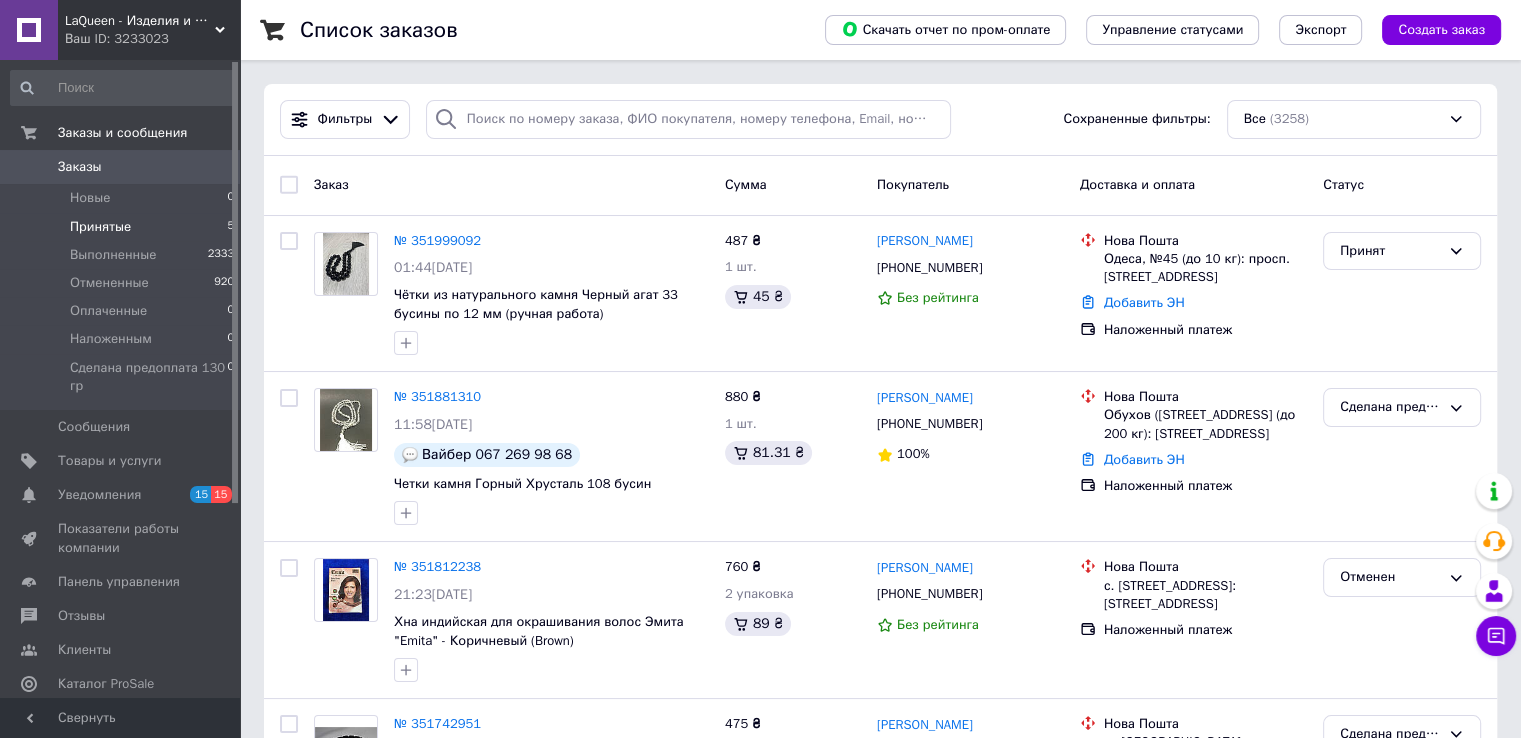 click on "Принятые 5" at bounding box center [123, 227] 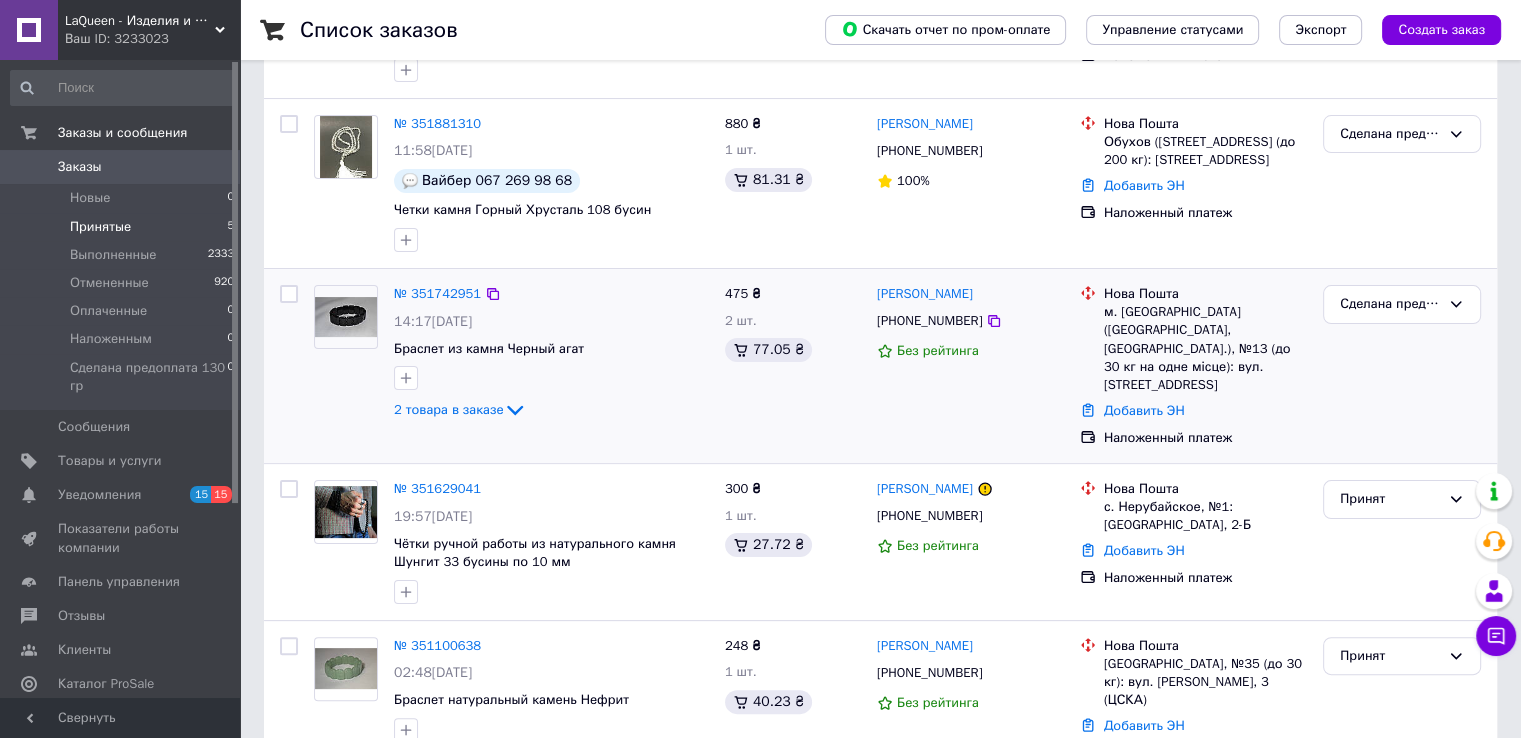 scroll, scrollTop: 371, scrollLeft: 0, axis: vertical 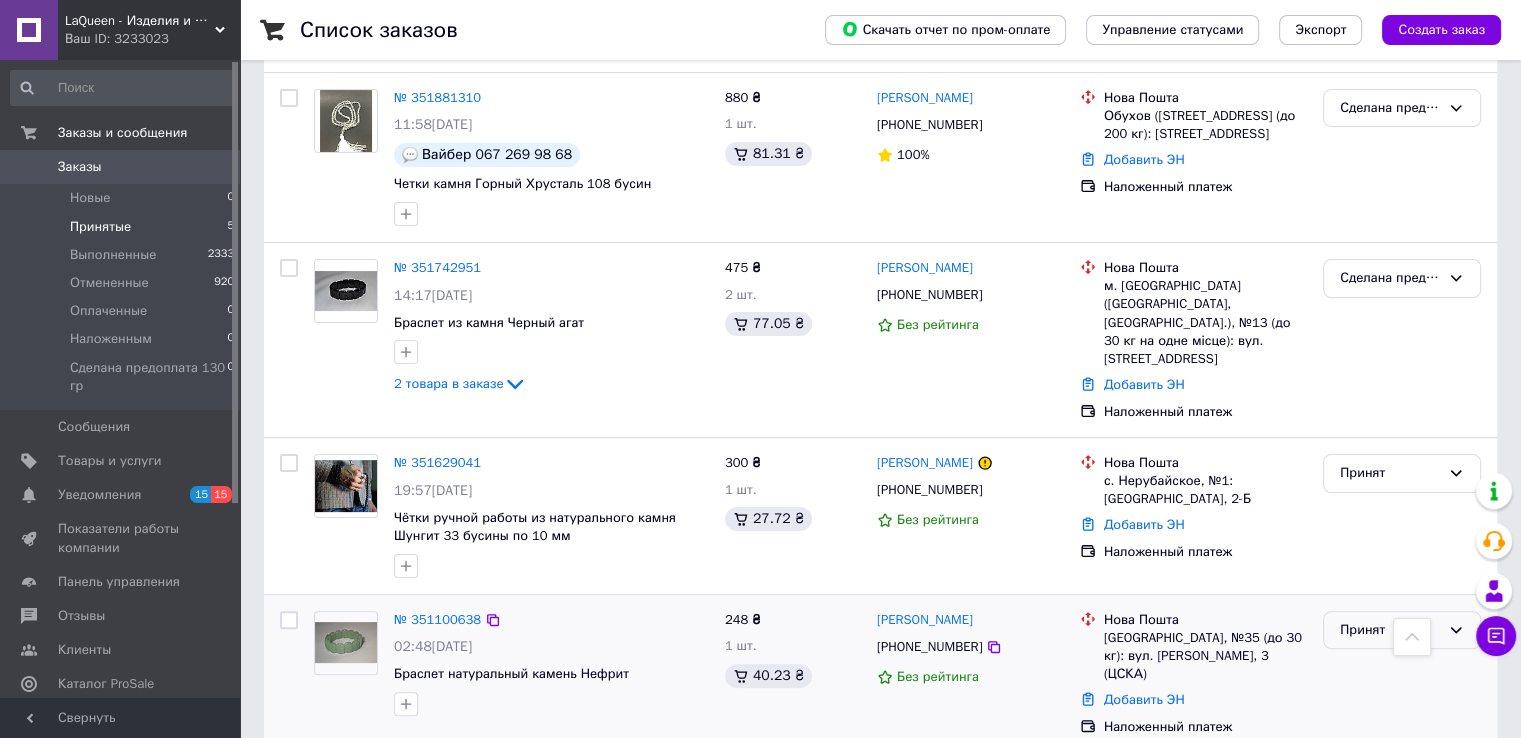 click on "Принят" at bounding box center (1390, 630) 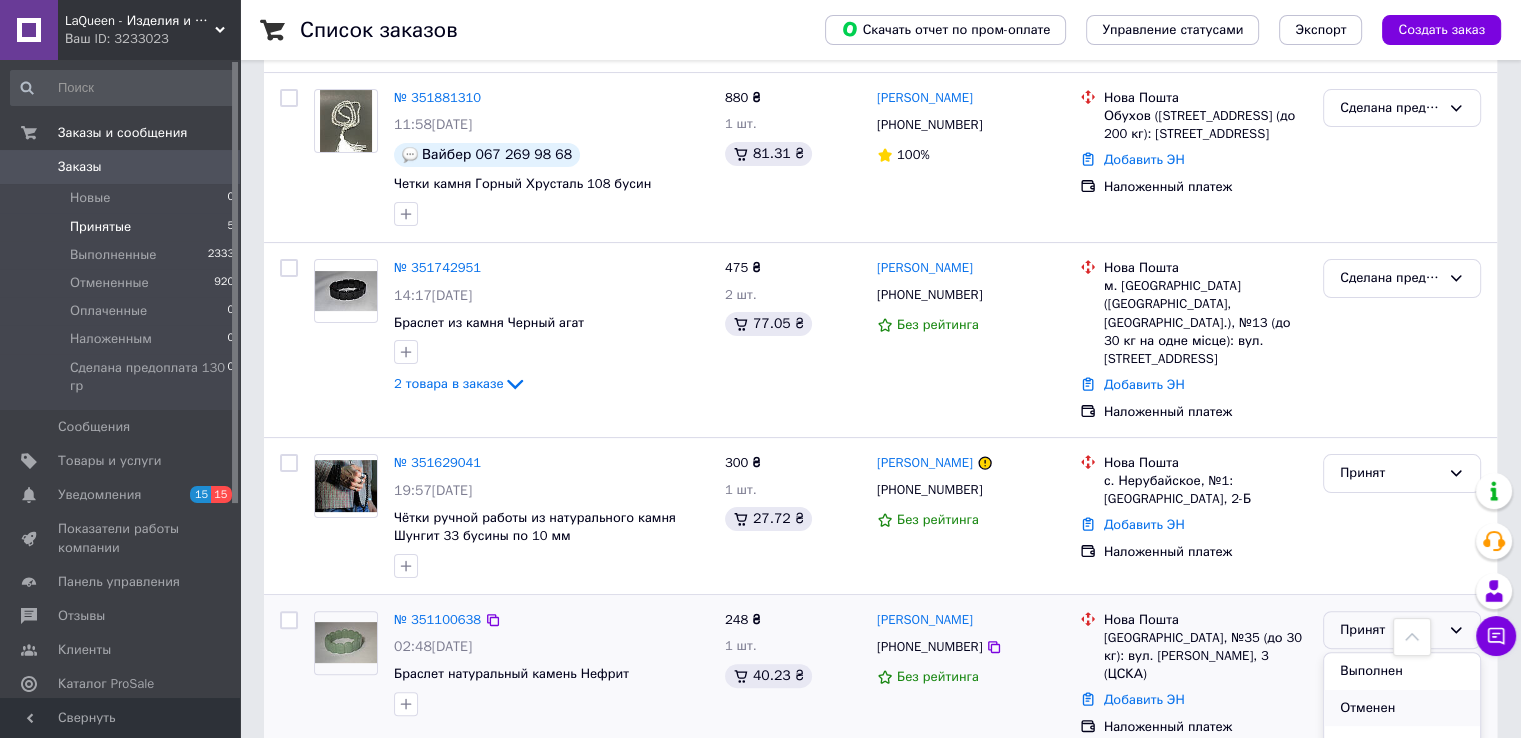 click on "Отменен" at bounding box center (1402, 708) 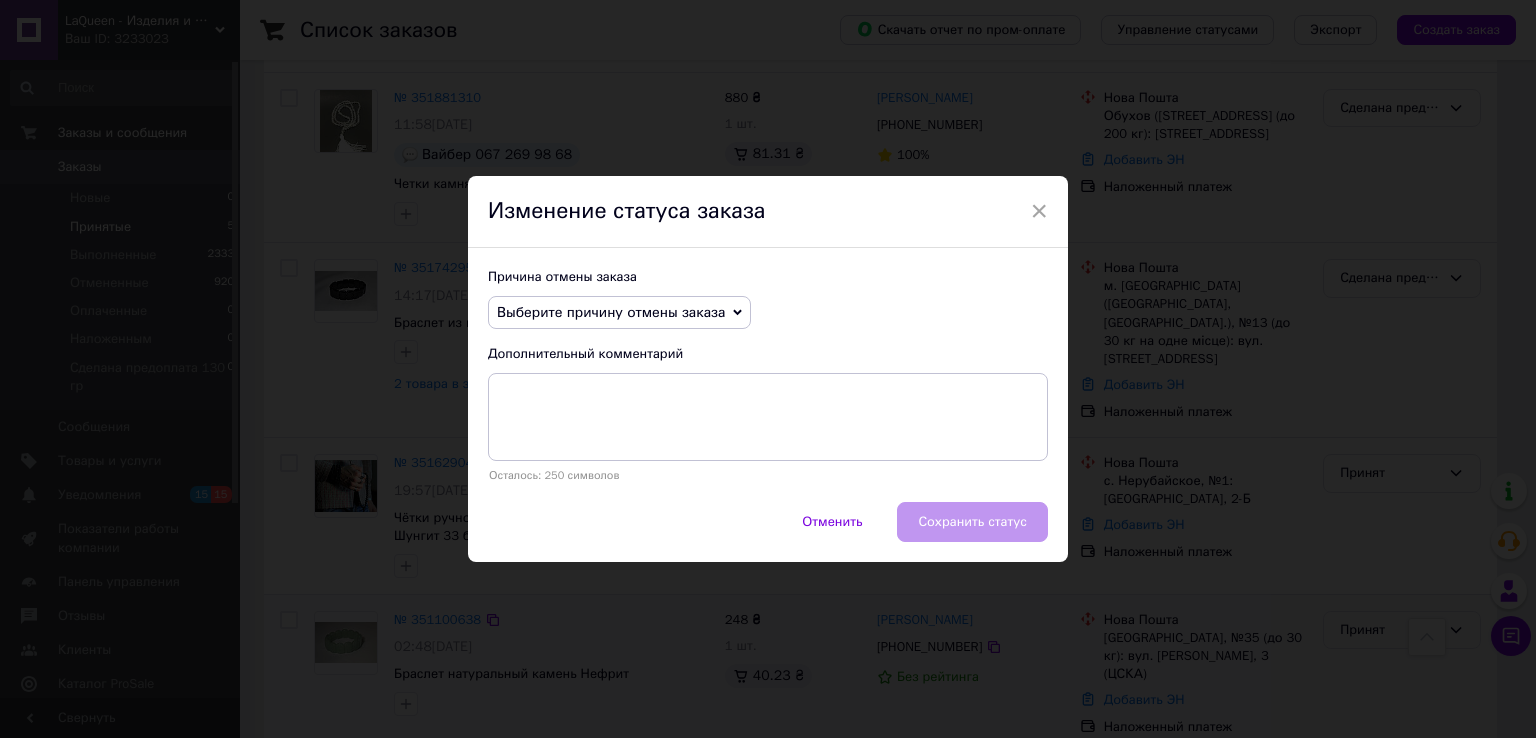 click on "Причина отмены заказа Выберите причину отмены заказа Нет в наличии Нет разновидности товара Оплата не поступила По просьбе покупателя Заказ-дубликат Не получается дозвониться Другое Дополнительный комментарий Осталось: 250 символов" at bounding box center [768, 375] 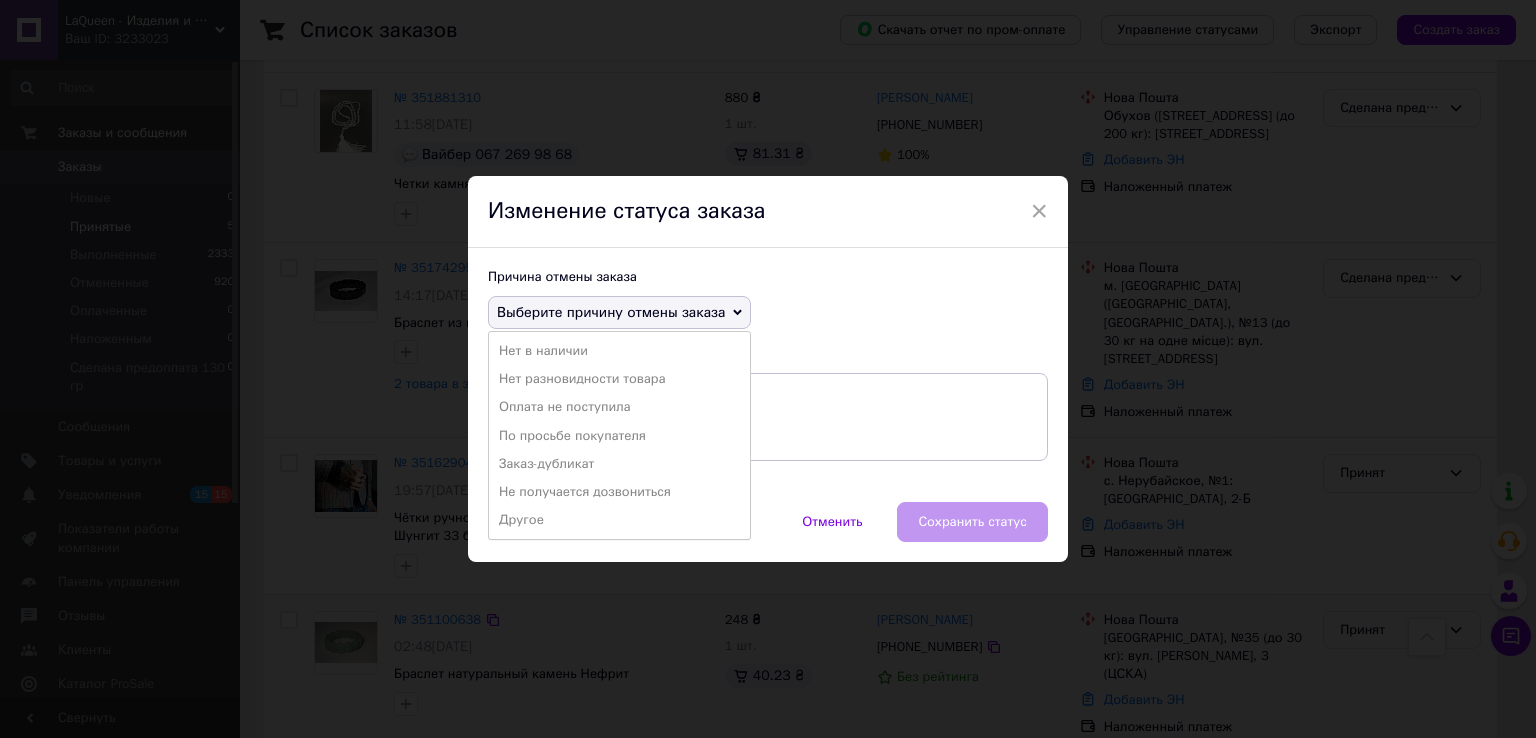 click on "Не получается дозвониться" at bounding box center (619, 492) 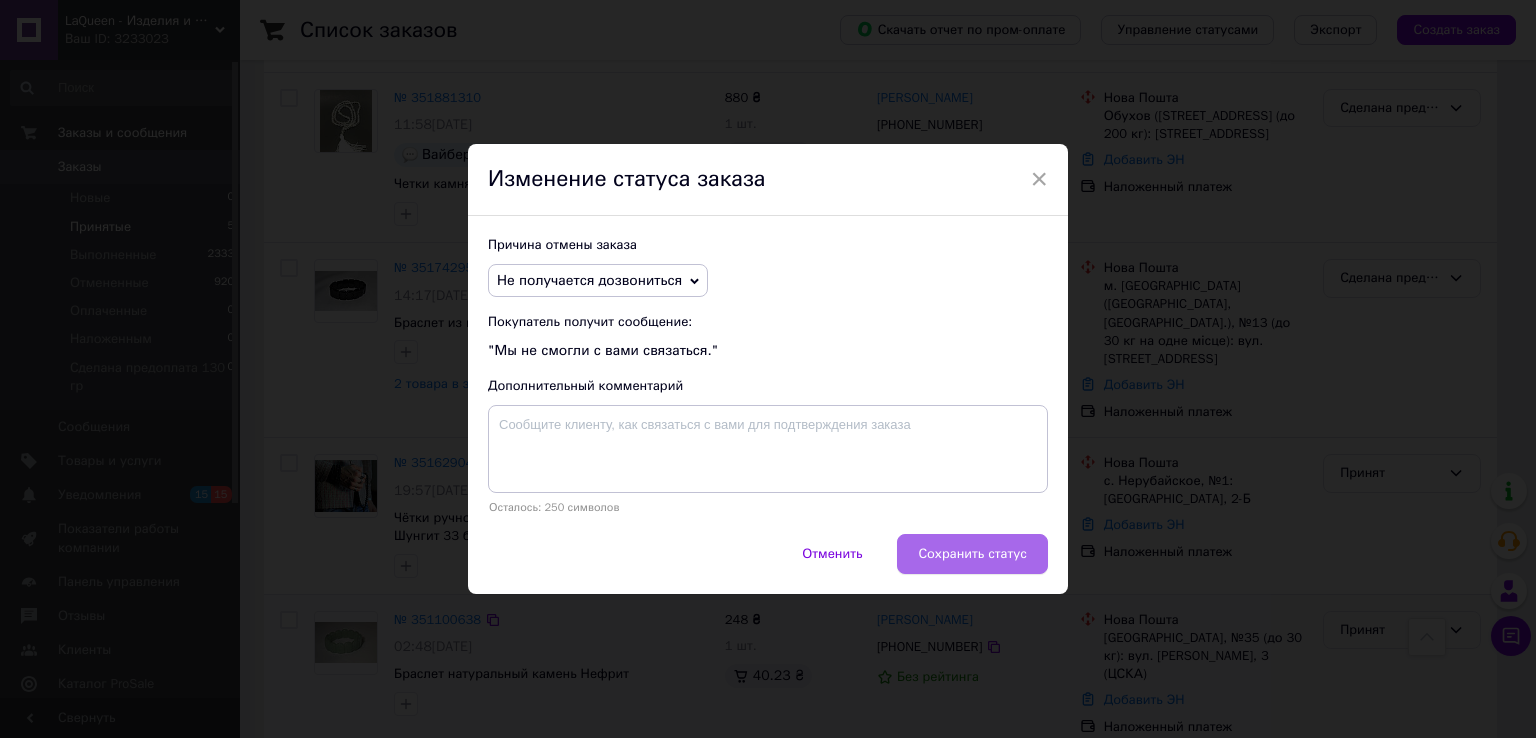 click on "Сохранить статус" at bounding box center (972, 554) 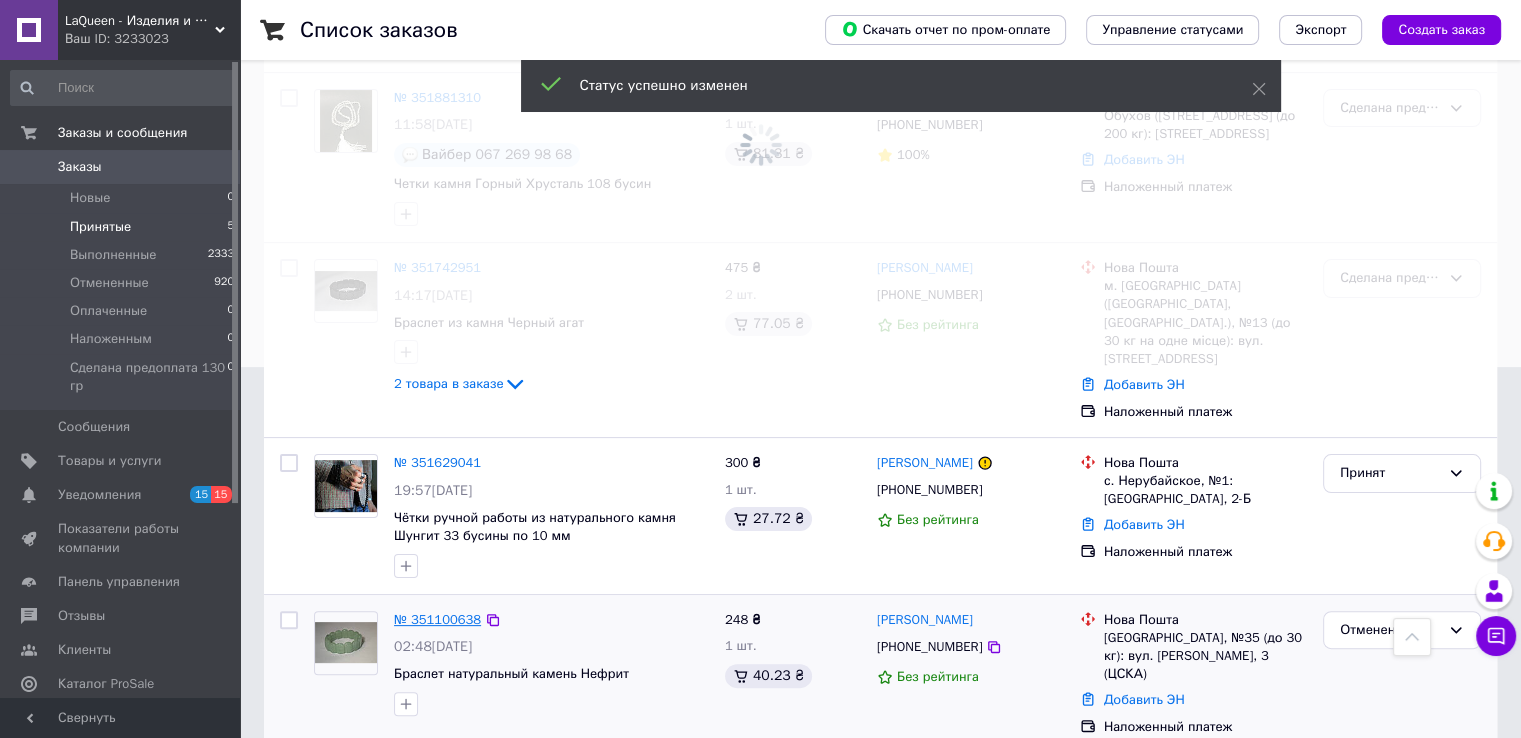 click on "№ 351100638" at bounding box center (437, 619) 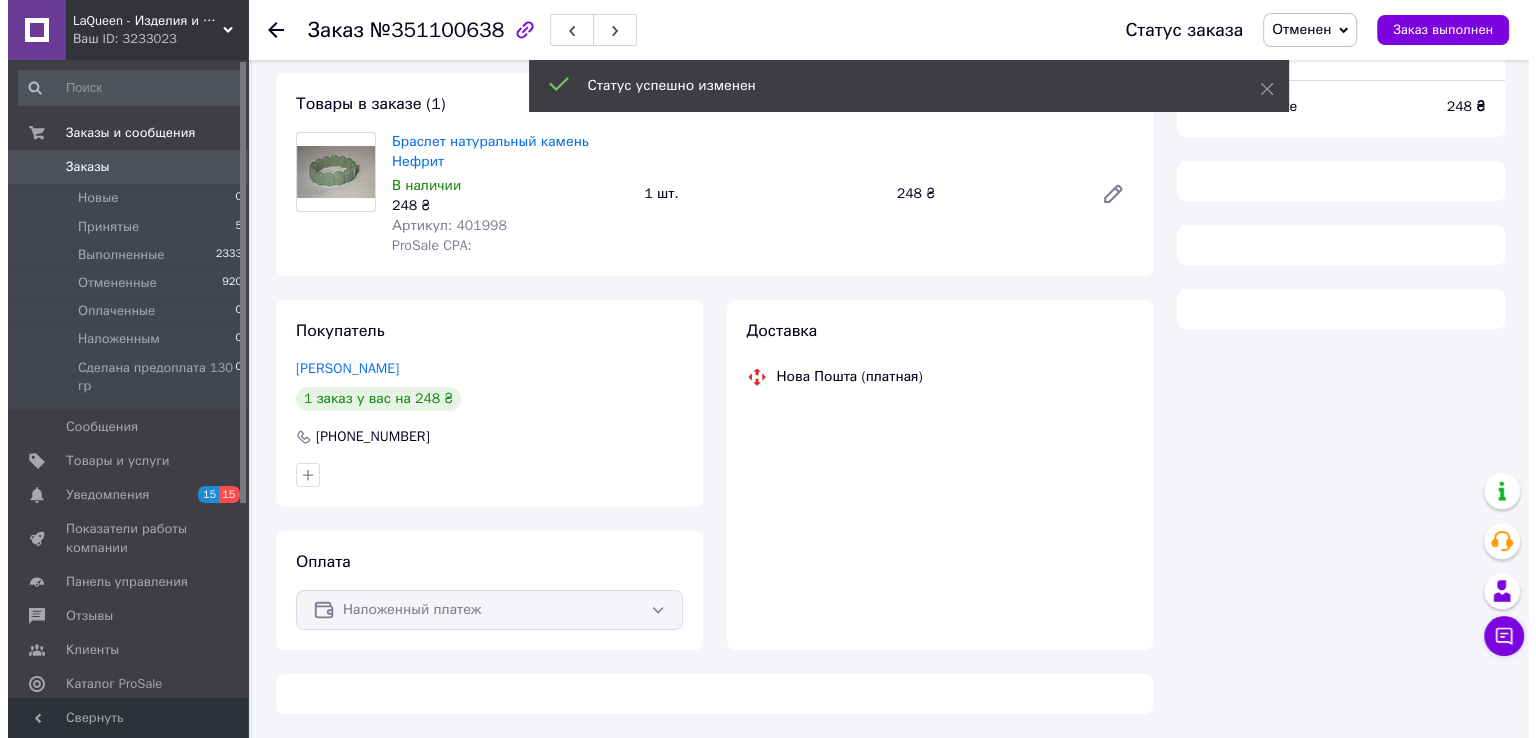 scroll, scrollTop: 0, scrollLeft: 0, axis: both 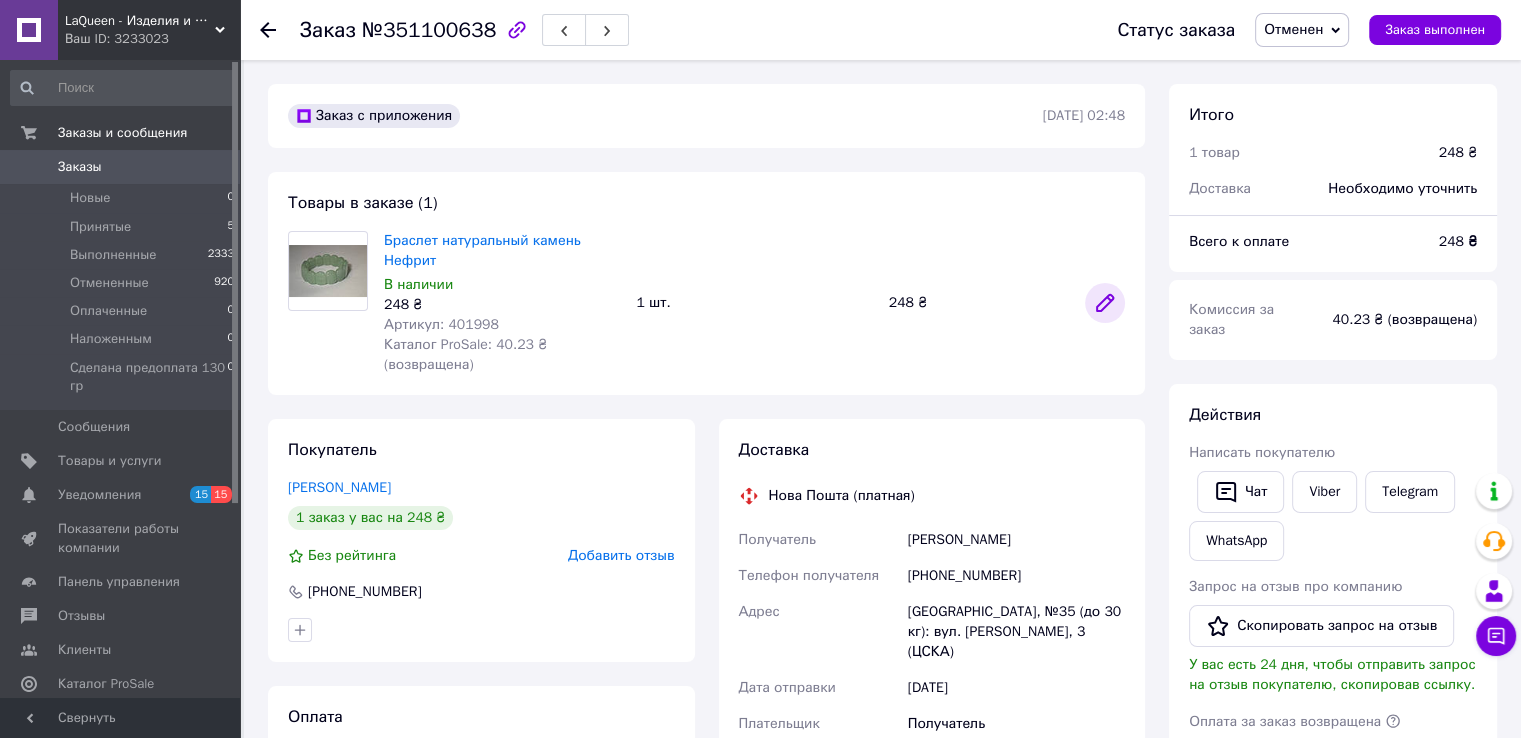 click at bounding box center [1105, 303] 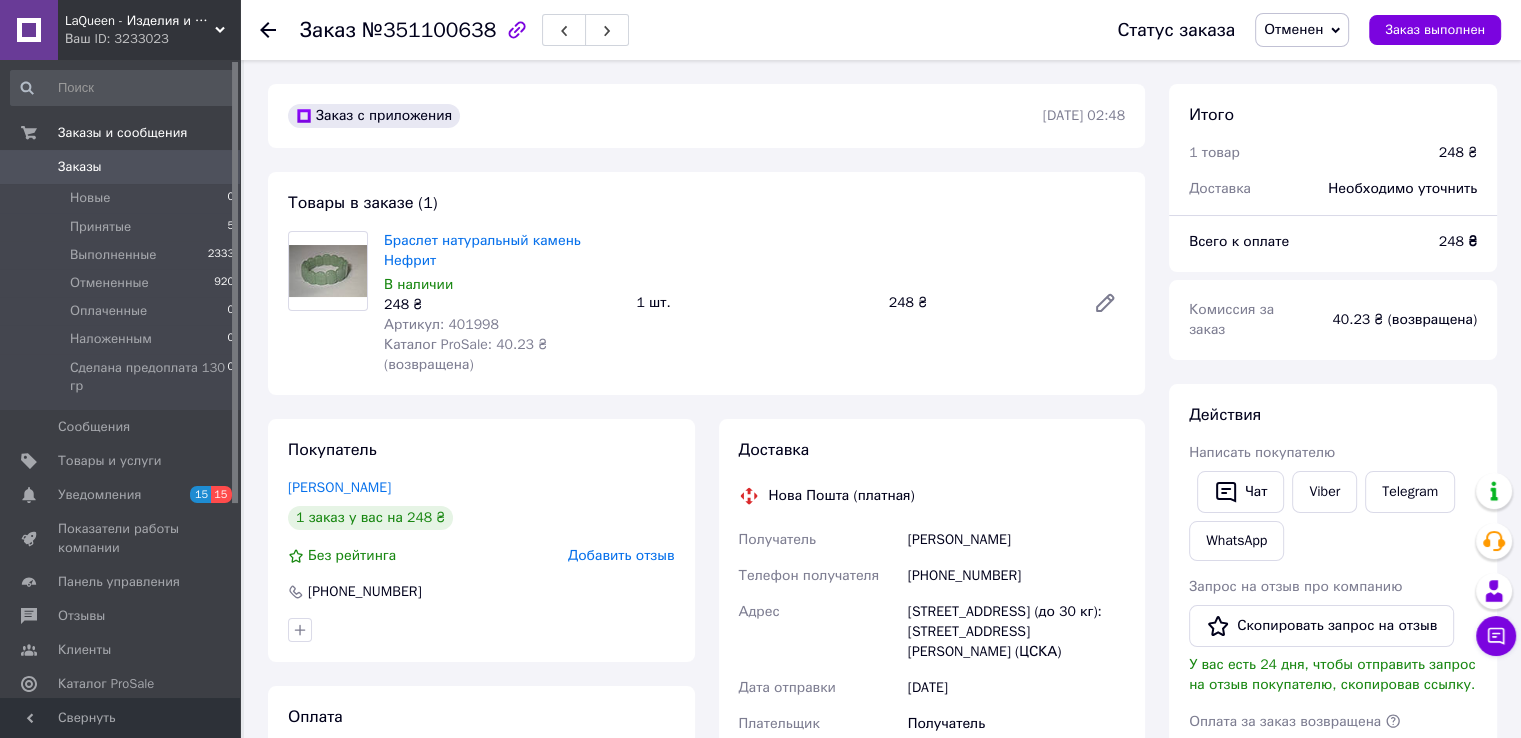 click 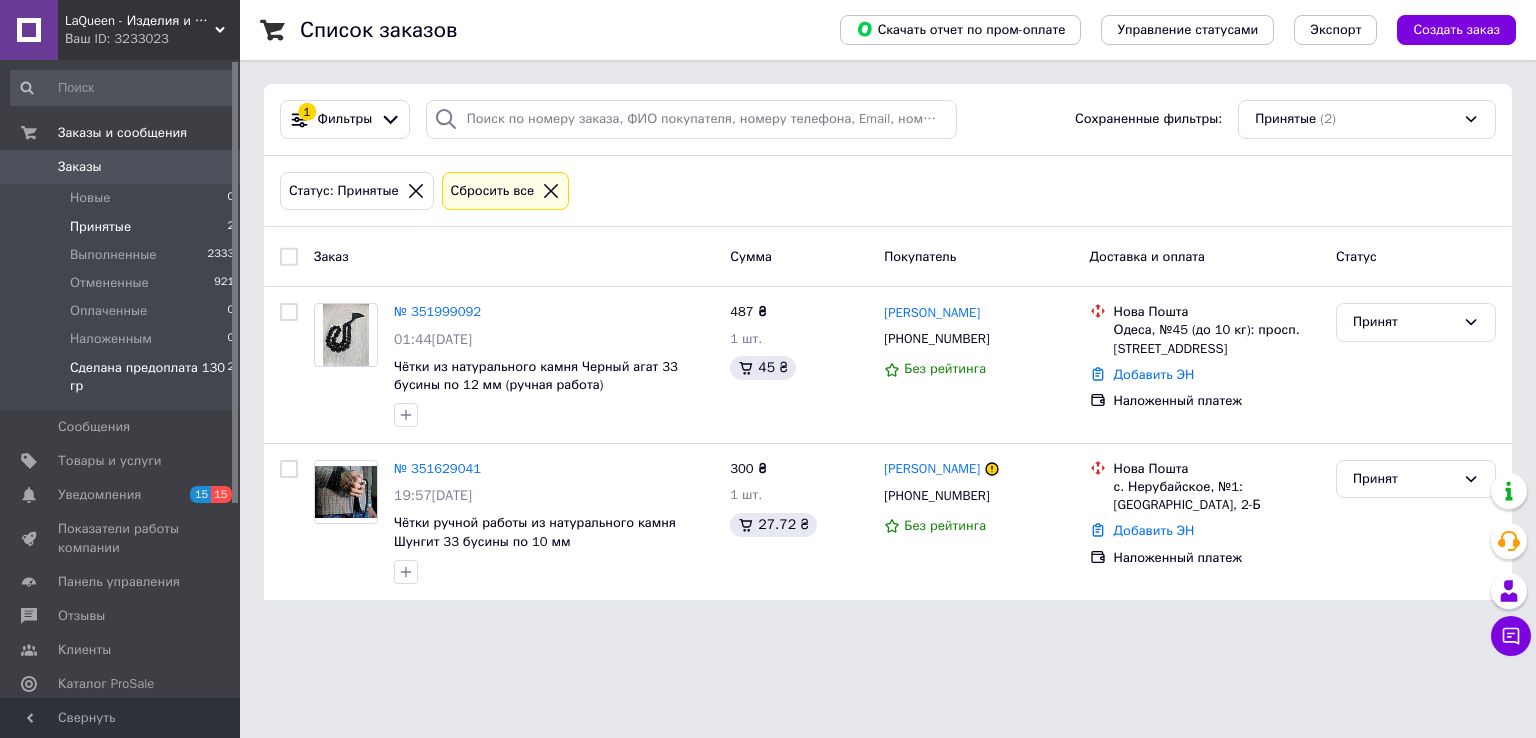 click on "Сделана предоплата 130 гр" at bounding box center [148, 377] 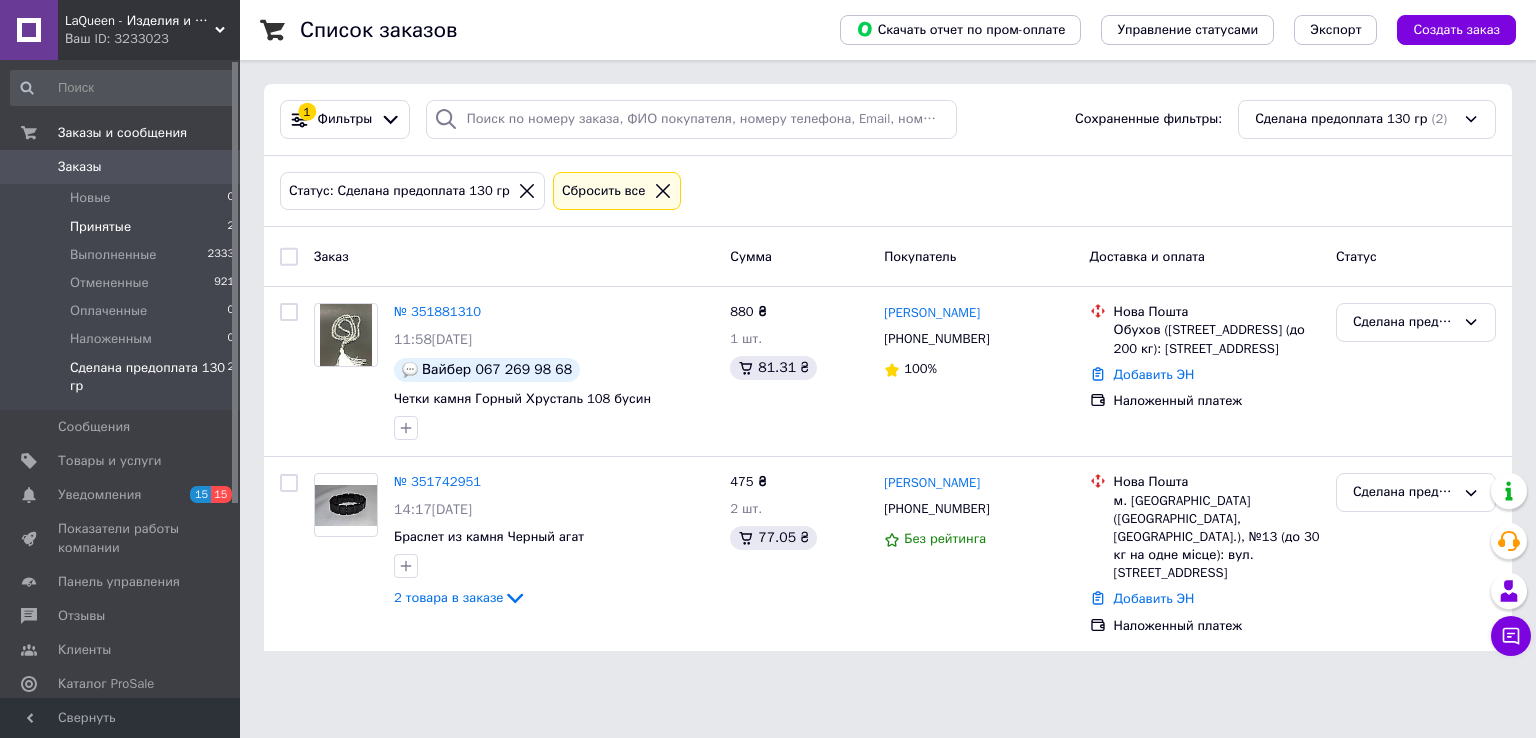 click on "Принятые" at bounding box center [100, 227] 